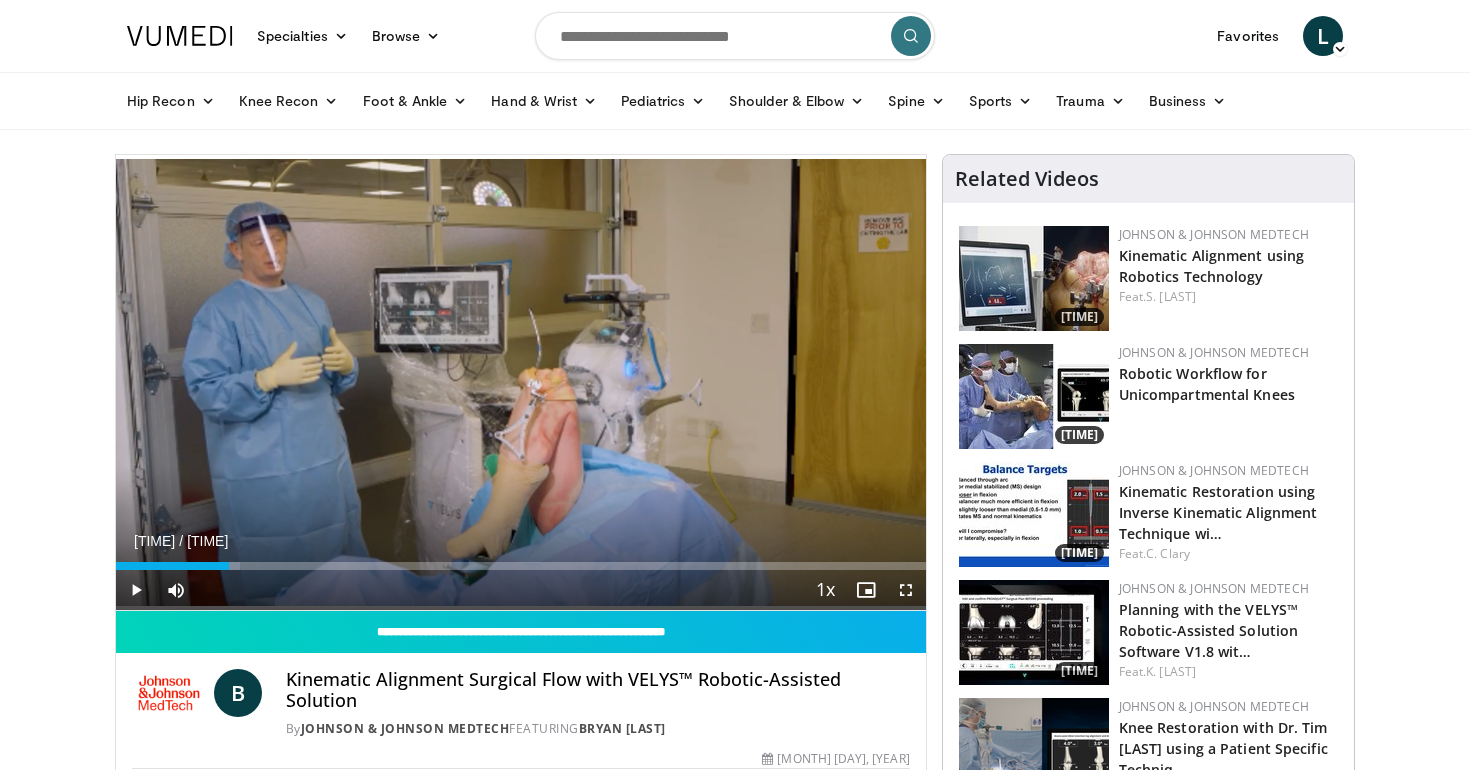 scroll, scrollTop: 0, scrollLeft: 0, axis: both 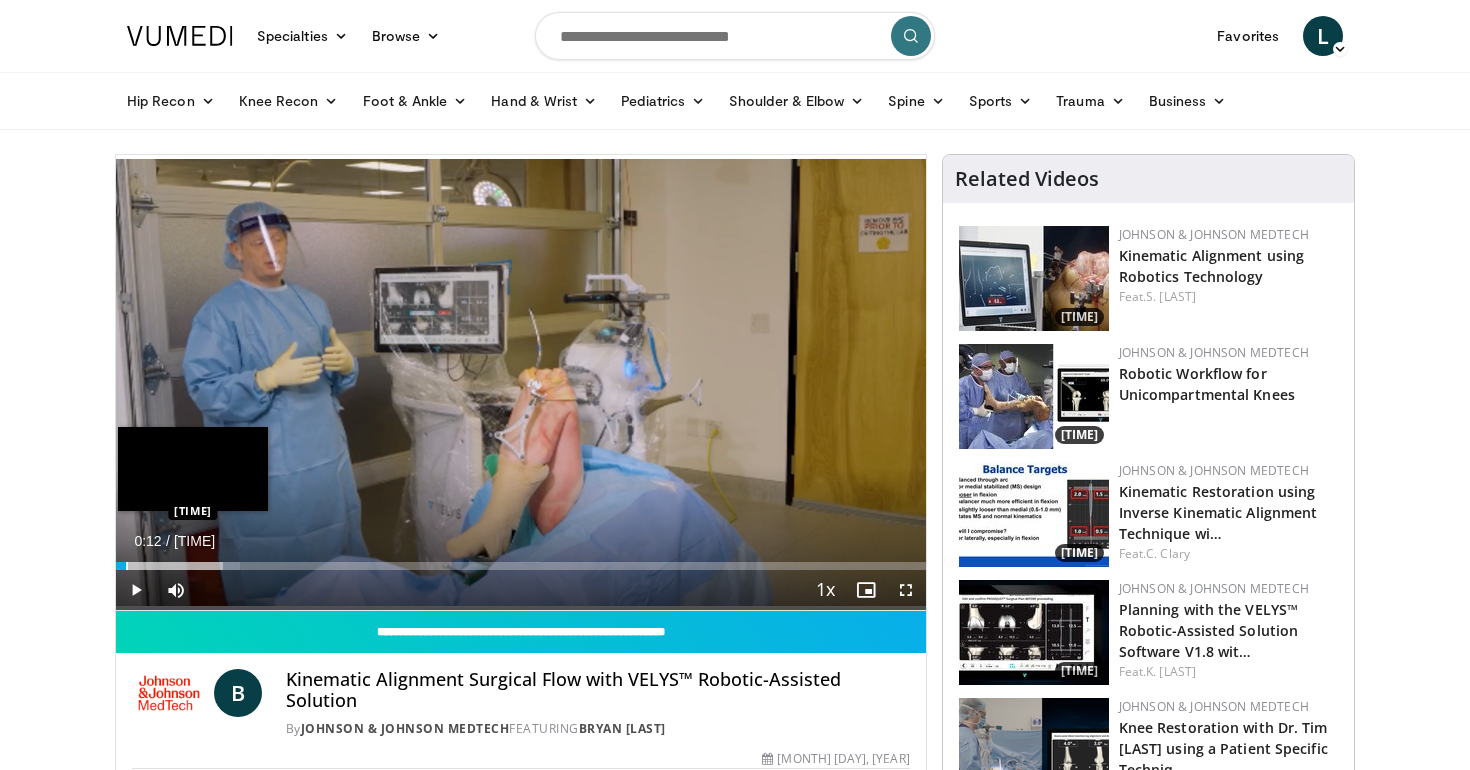 click on "Loaded : 15.30% 00:12 00:12" at bounding box center (521, 560) 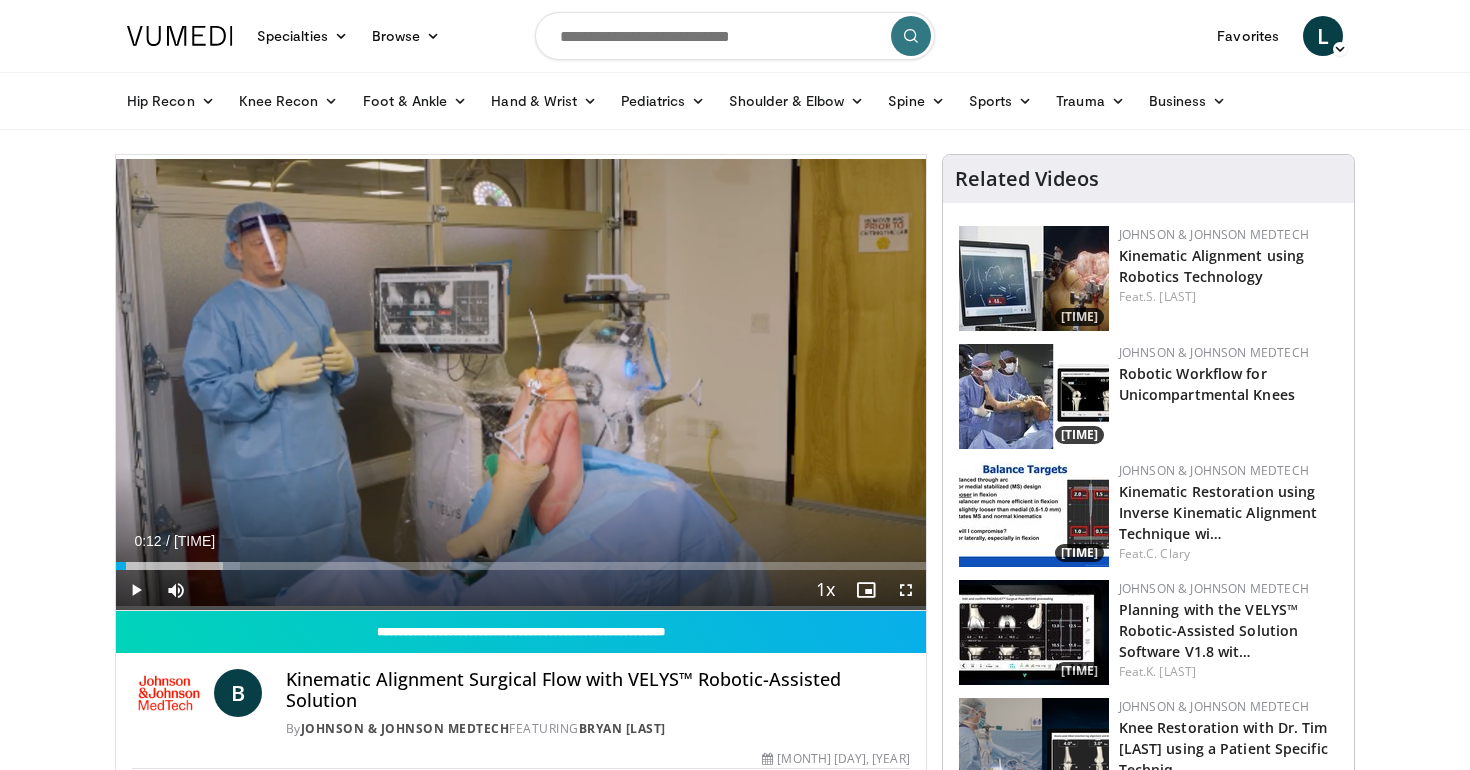 click at bounding box center (136, 590) 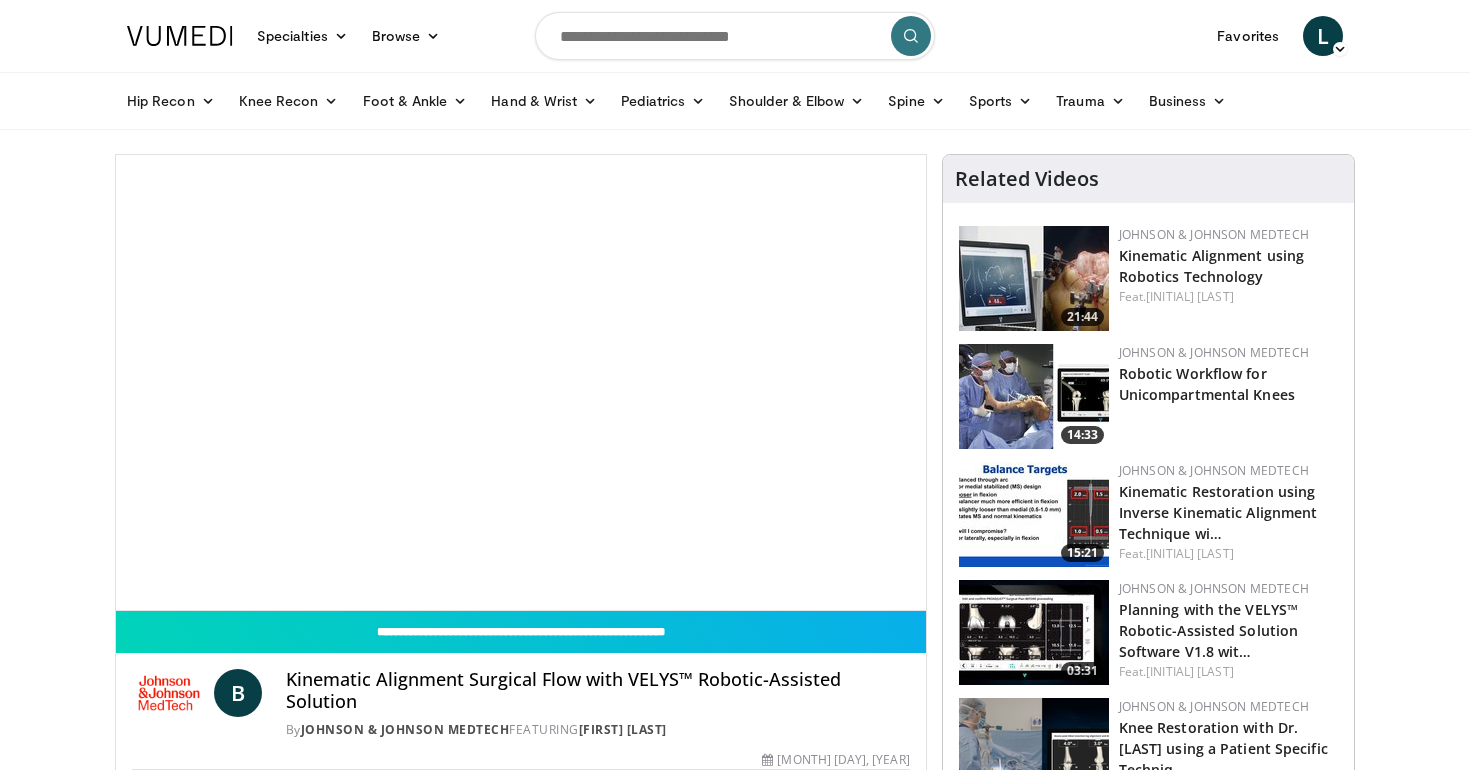 scroll, scrollTop: 0, scrollLeft: 0, axis: both 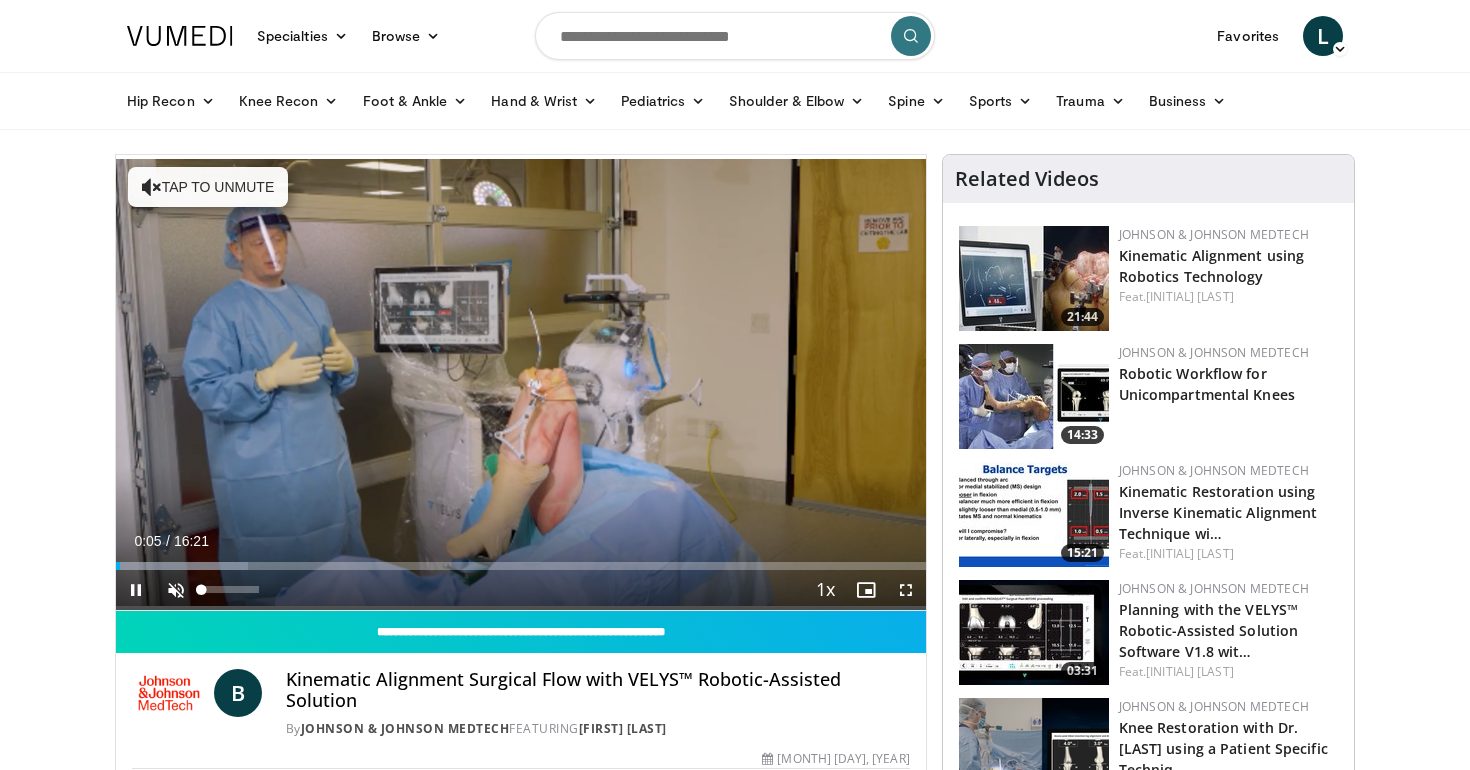 click at bounding box center (176, 590) 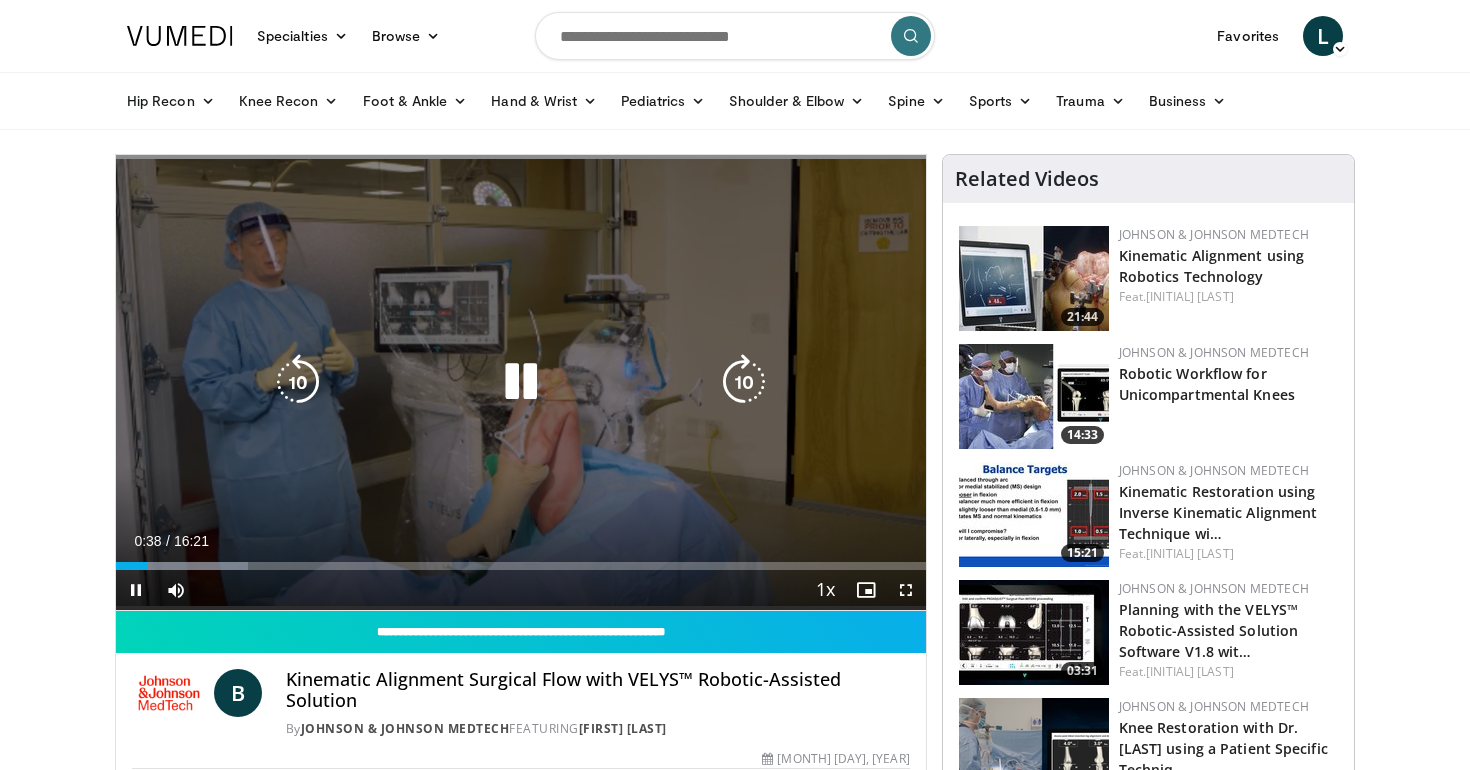 click at bounding box center (521, 382) 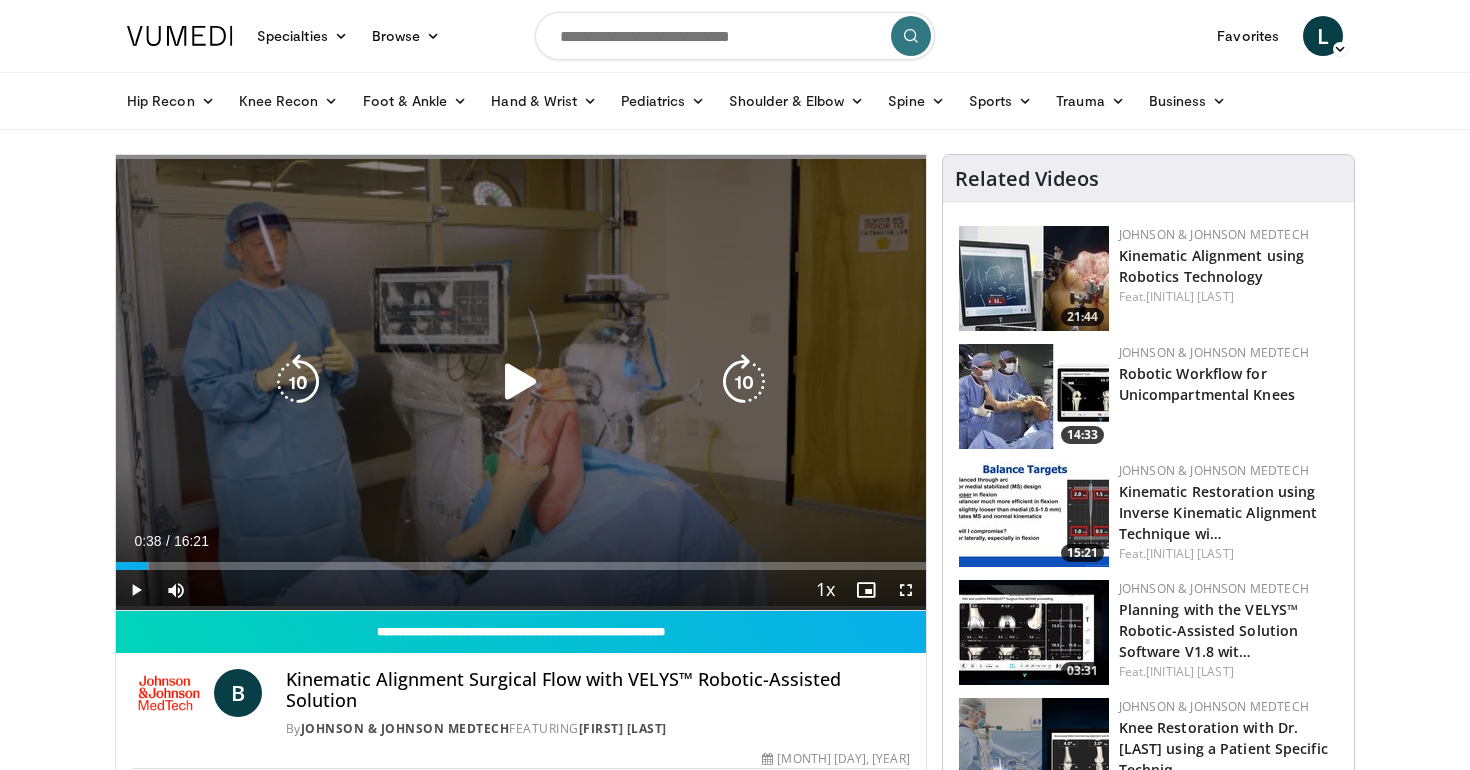 click at bounding box center (521, 382) 